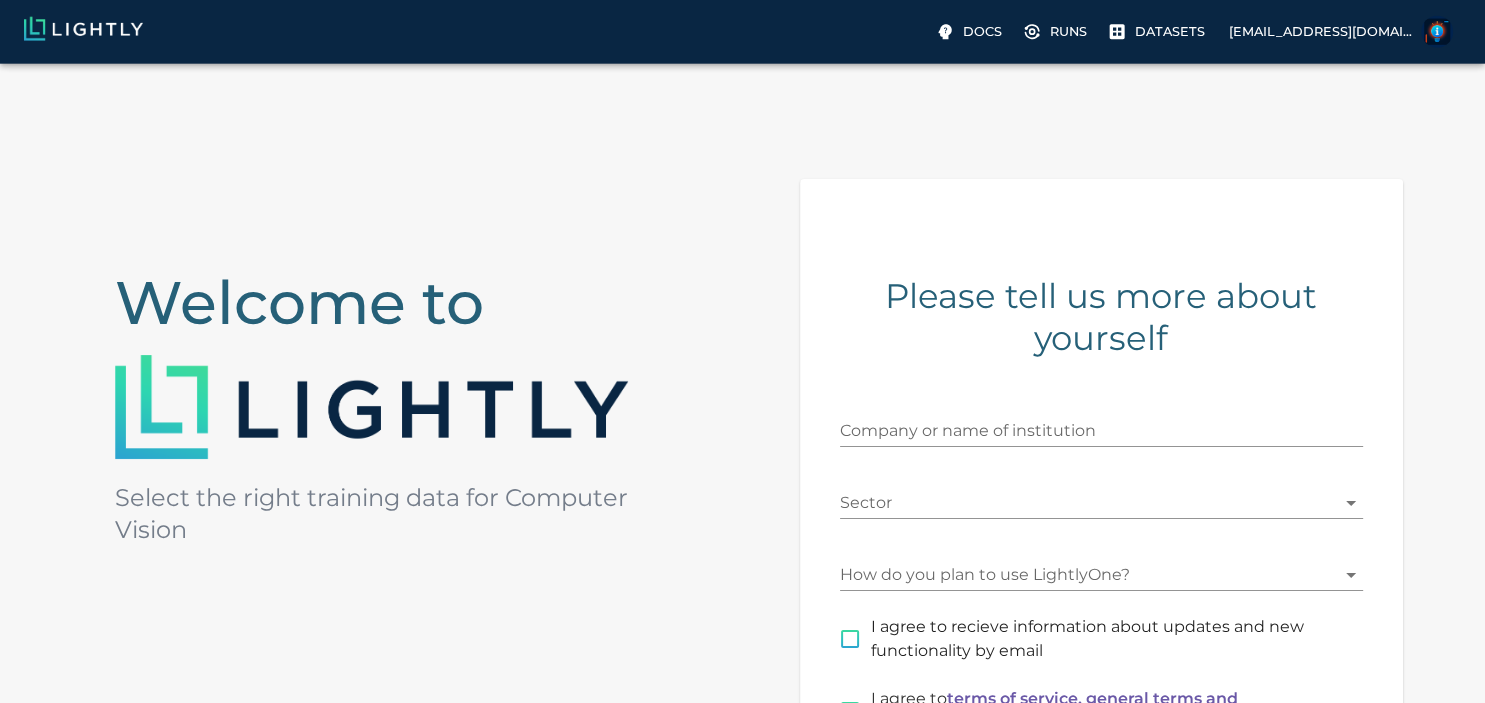 scroll, scrollTop: 0, scrollLeft: 0, axis: both 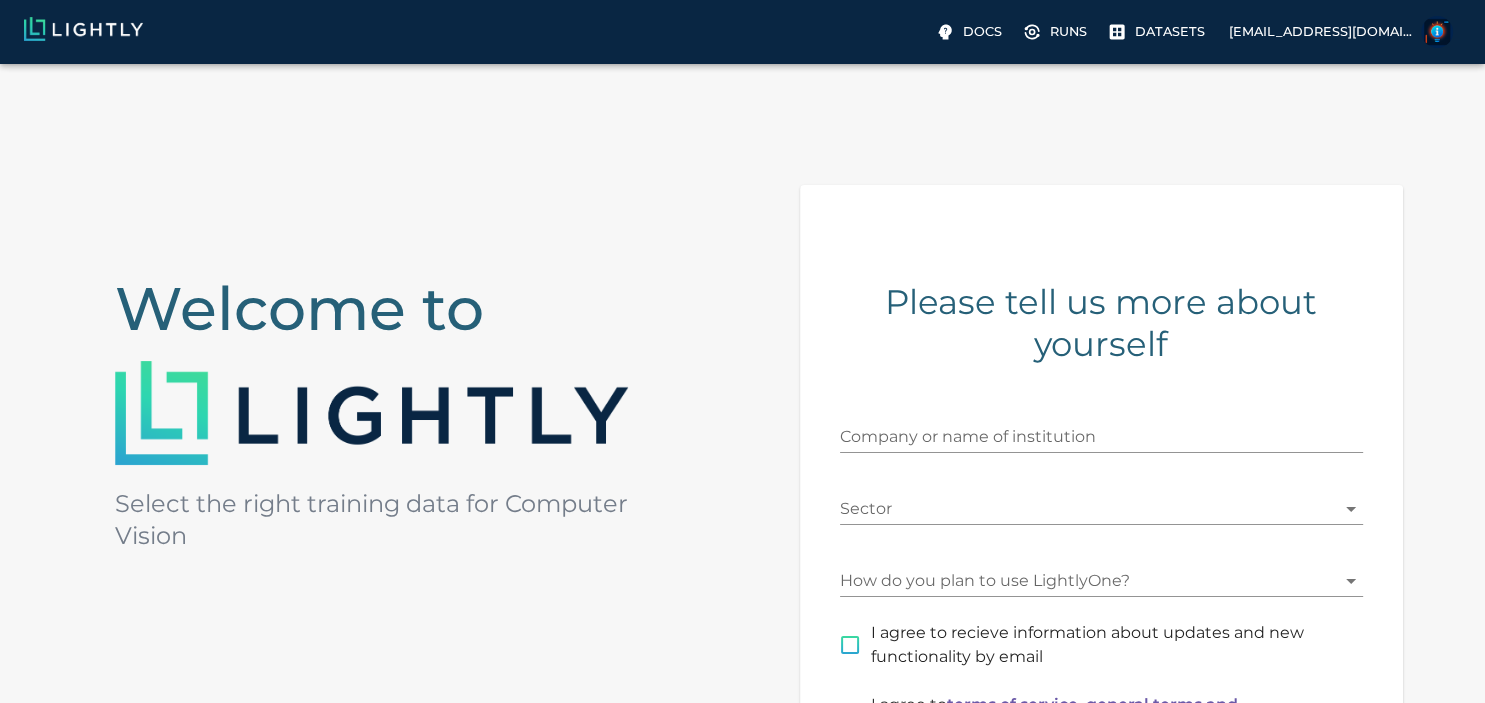 click on "Sector ​" at bounding box center (1101, 501) 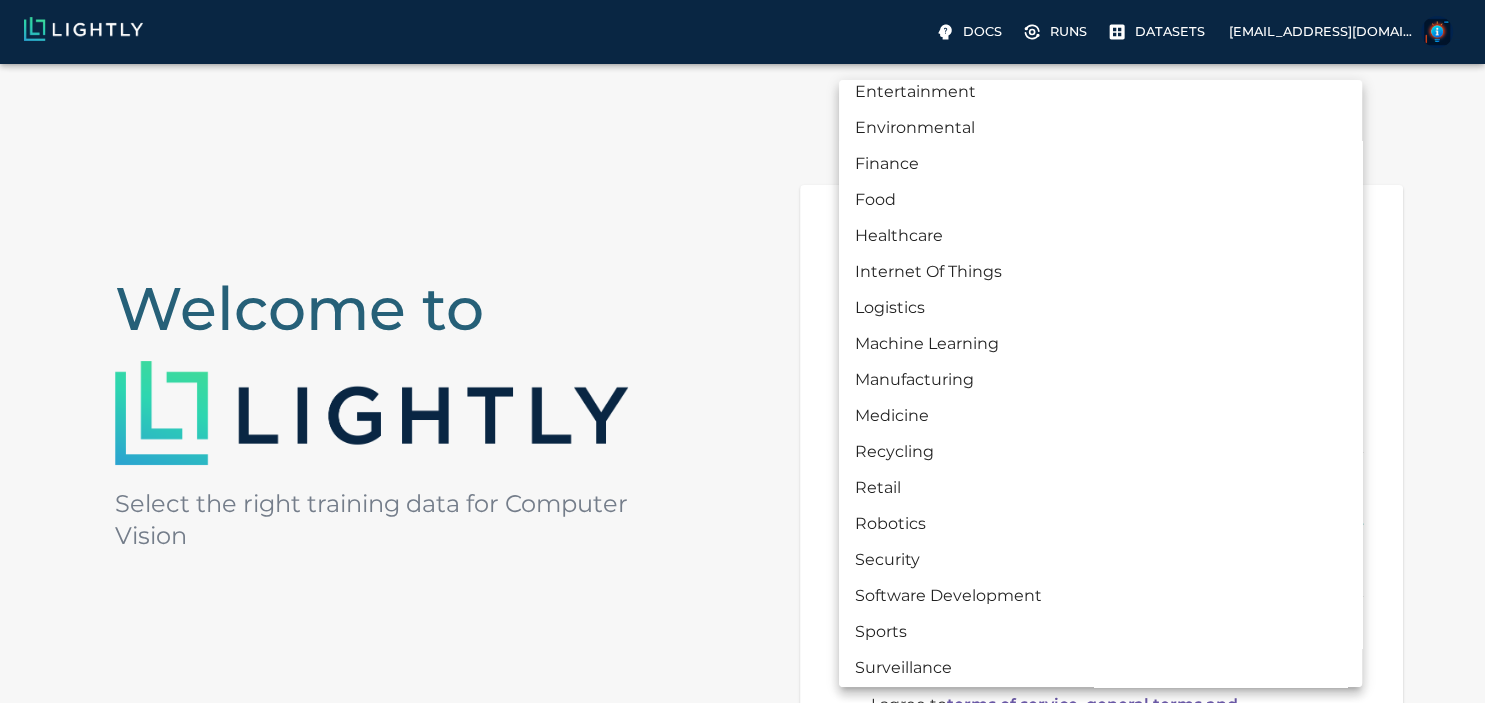 scroll, scrollTop: 273, scrollLeft: 0, axis: vertical 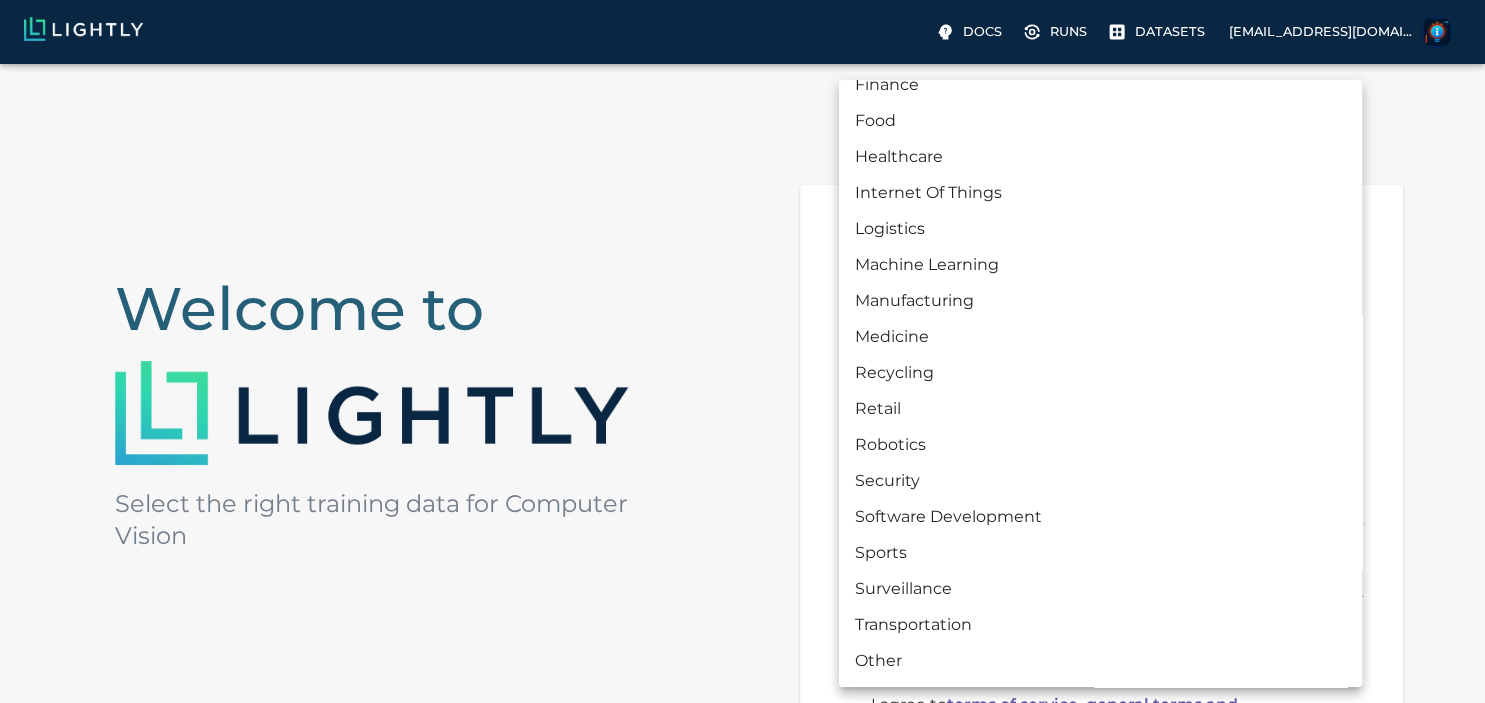 click on "Other" at bounding box center [1100, 661] 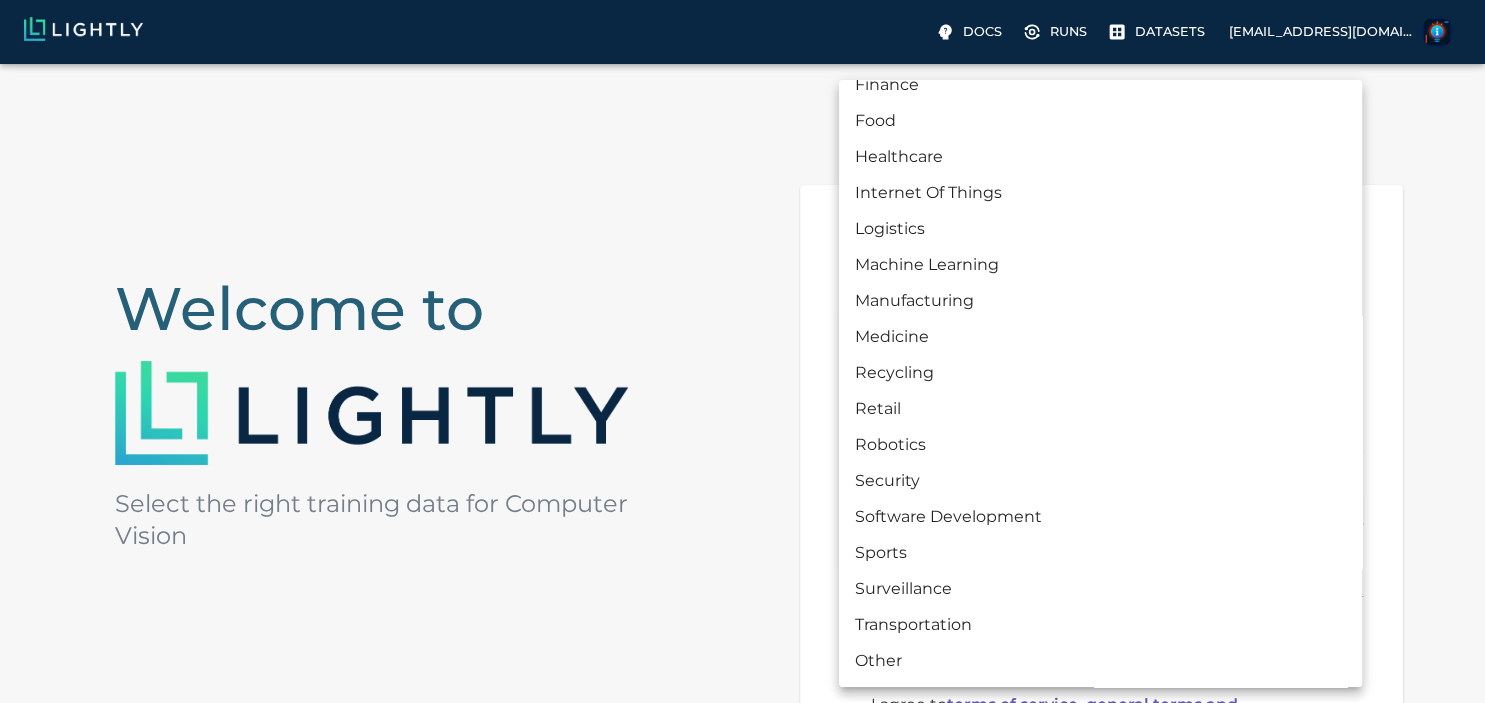 type on "OTHER" 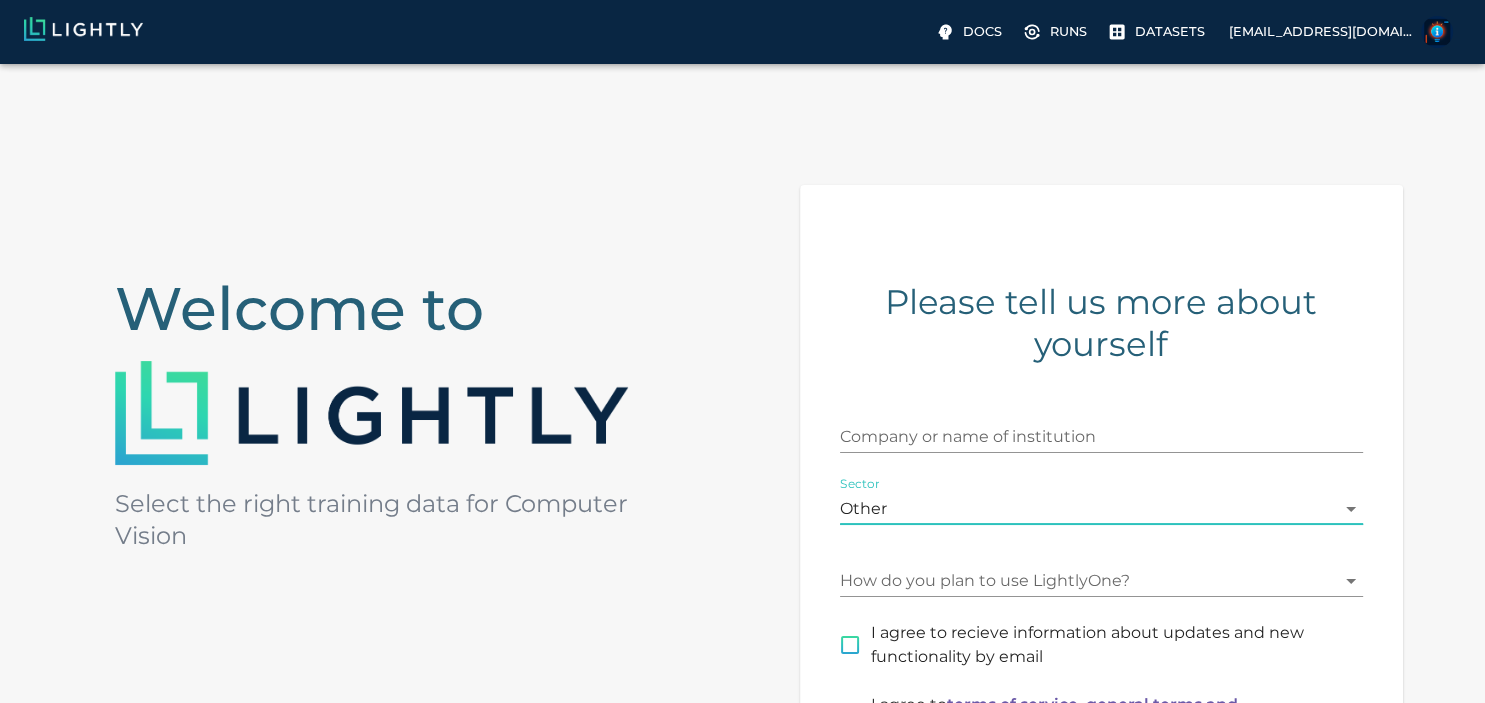 click on "Docs Runs Datasets [EMAIL_ADDRESS][DOMAIN_NAME] Welcome to Select the right training data for Computer Vision Please tell us more about yourself Company or name of institution Sector Other OTHER How do you plan to use LightlyOne? ​ I agree to recieve information about updates and new functionality by email I agree to  terms of service, general terms and conditions  and  privacy policy . Get Started © Lightly  2025 glossary contact us terms and use privacy policy imprint Preferences Logout" at bounding box center (742, 550) 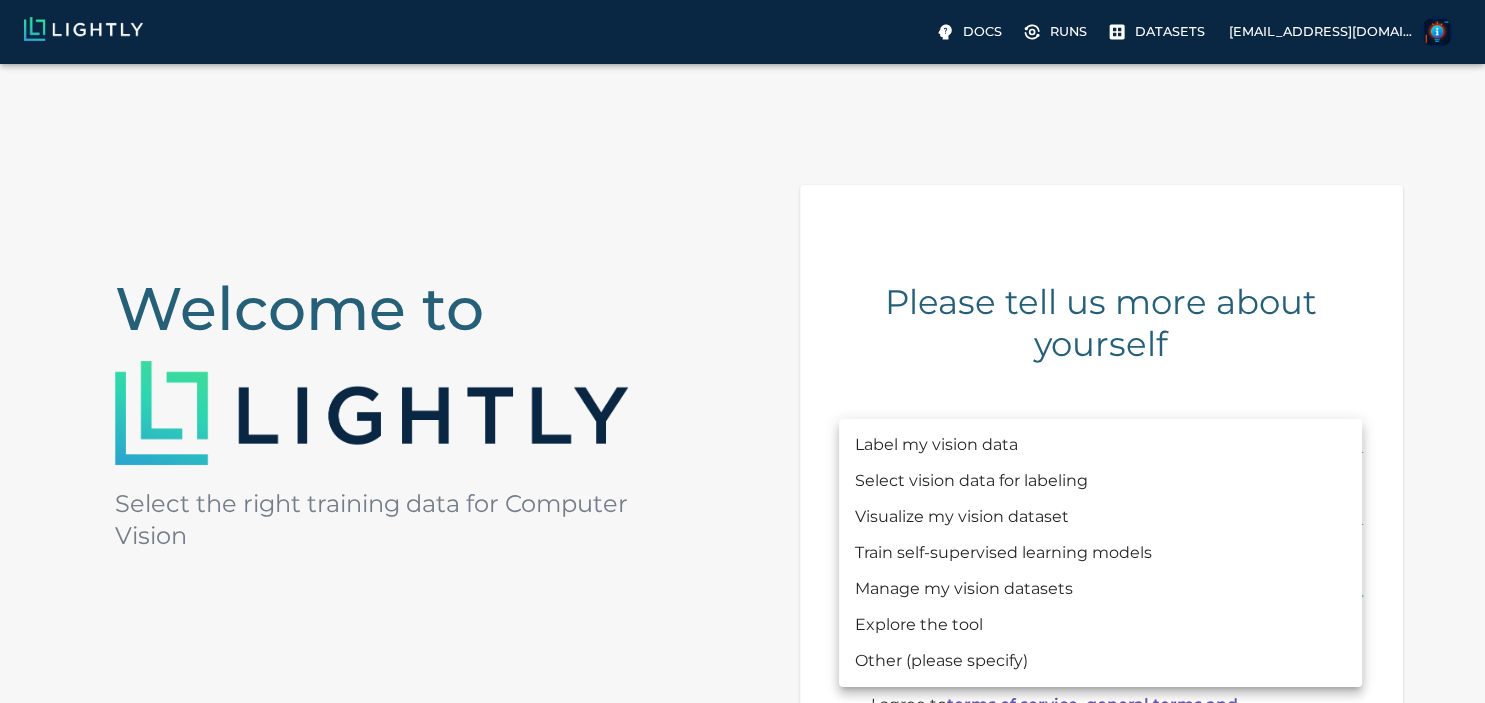 click on "Other (please specify)" at bounding box center [1100, 661] 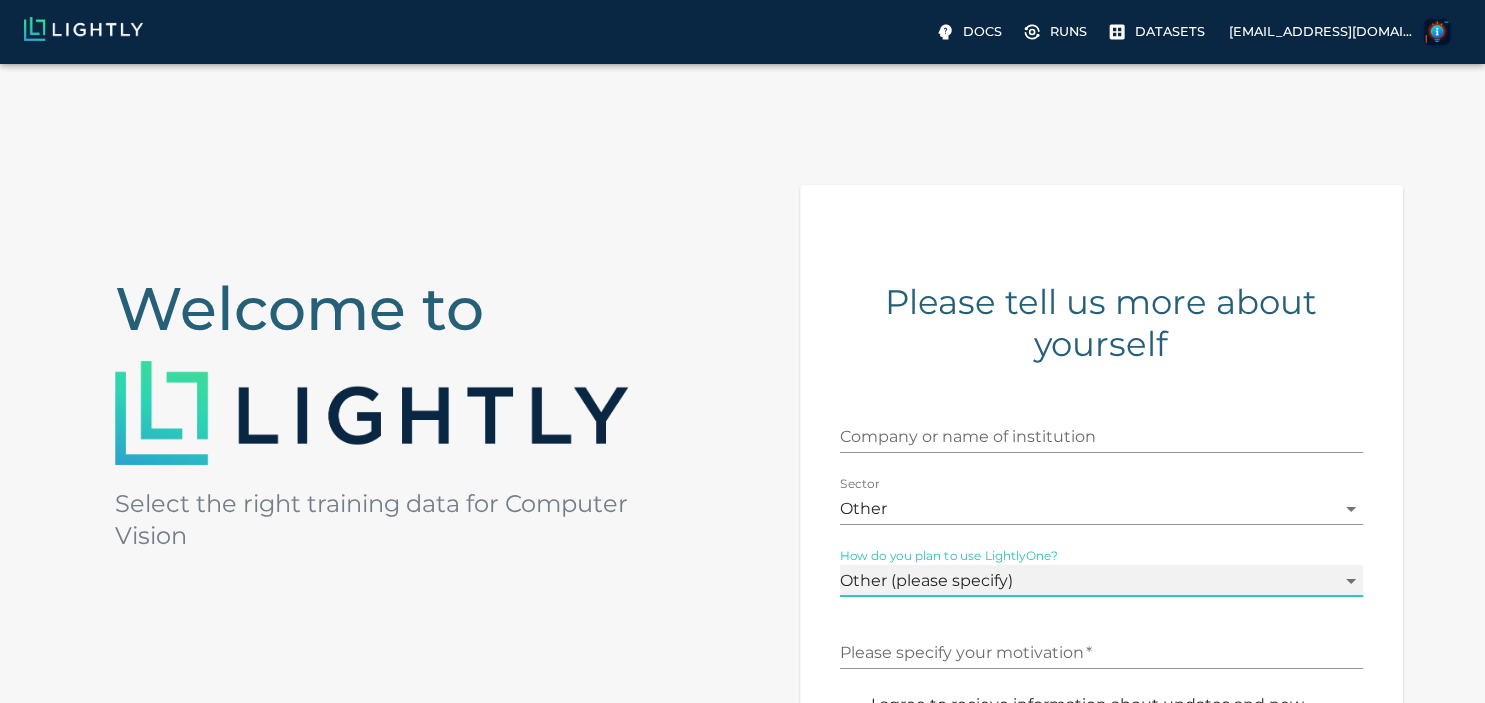 scroll, scrollTop: 211, scrollLeft: 0, axis: vertical 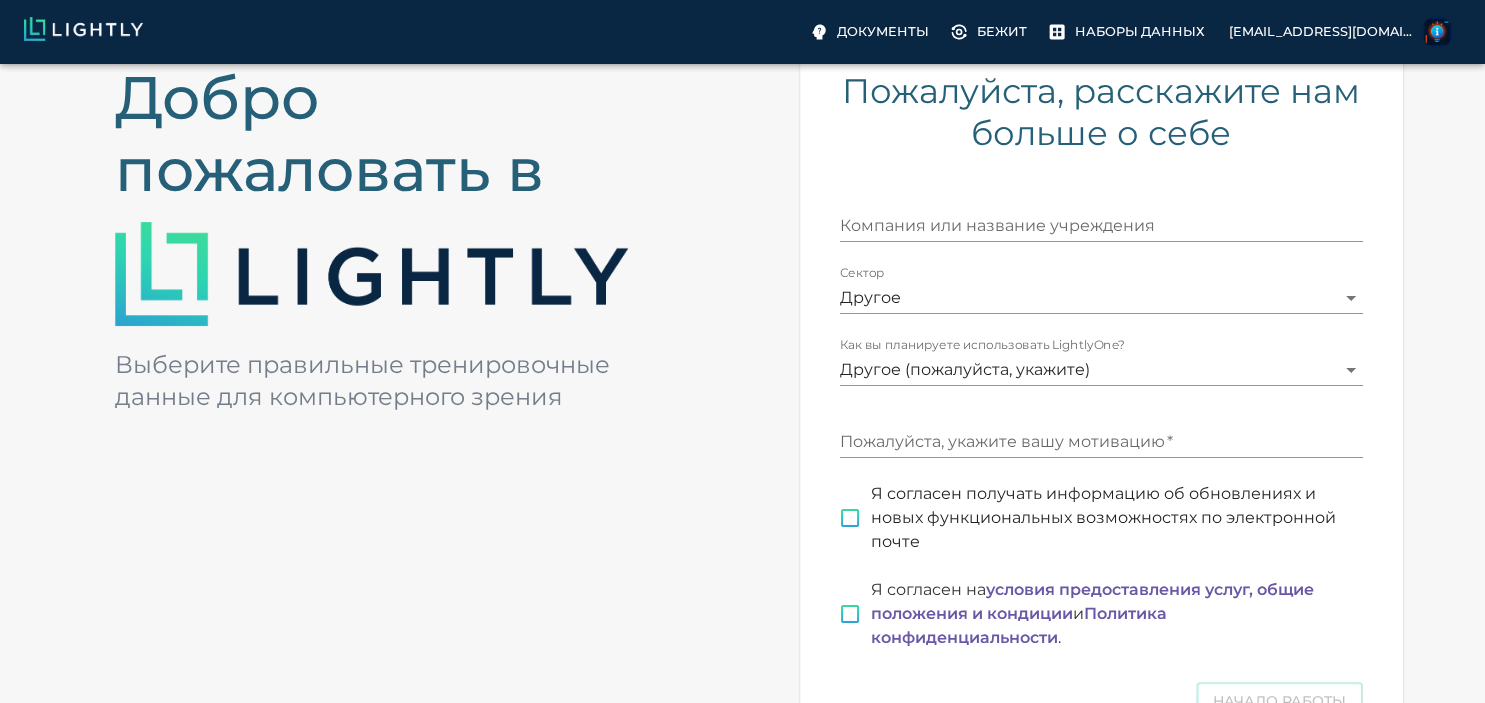 click on "Документы бежит Наборы данных [EMAIL_ADDRESS][DOMAIN_NAME] Добро пожаловать в Выберите правильные тренировочные данные для компьютерного зрения Пожалуйста, расскажите нам больше о себе Компания или название учреждения Сектор Другое OTHER Как вы планируете использовать LightlyOne? Другое (пожалуйста, укажите) OTHER Пожалуйста, укажите вашу мотивацию   * Я согласен получать информацию об обновлениях и новых функциональных возможностях по электронной почте Я согласен на  условия предоставления услуг, общие положения и кондиции  и  Политика конфиденциальности . Начало работы 2025" at bounding box center [742, 399] 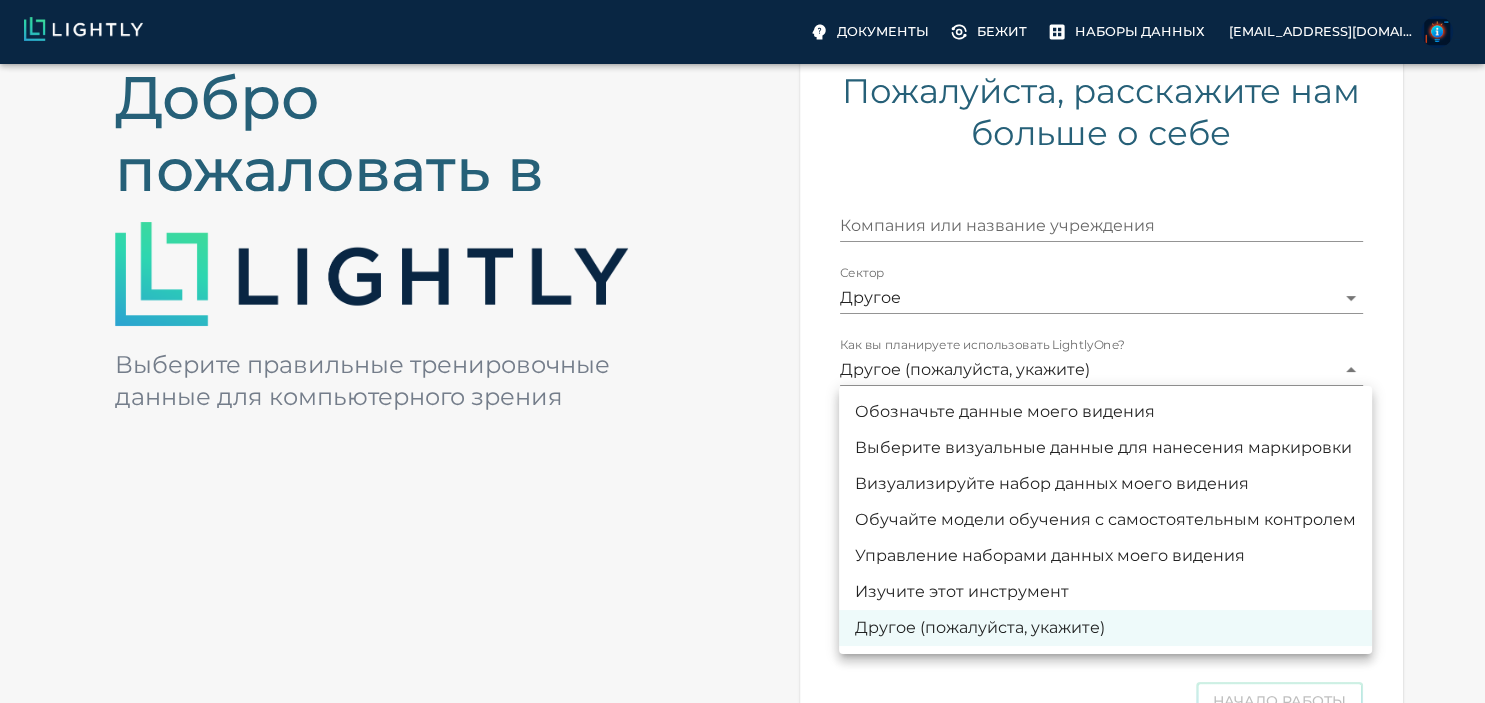 click on "Изучите этот инструмент" at bounding box center [1105, 592] 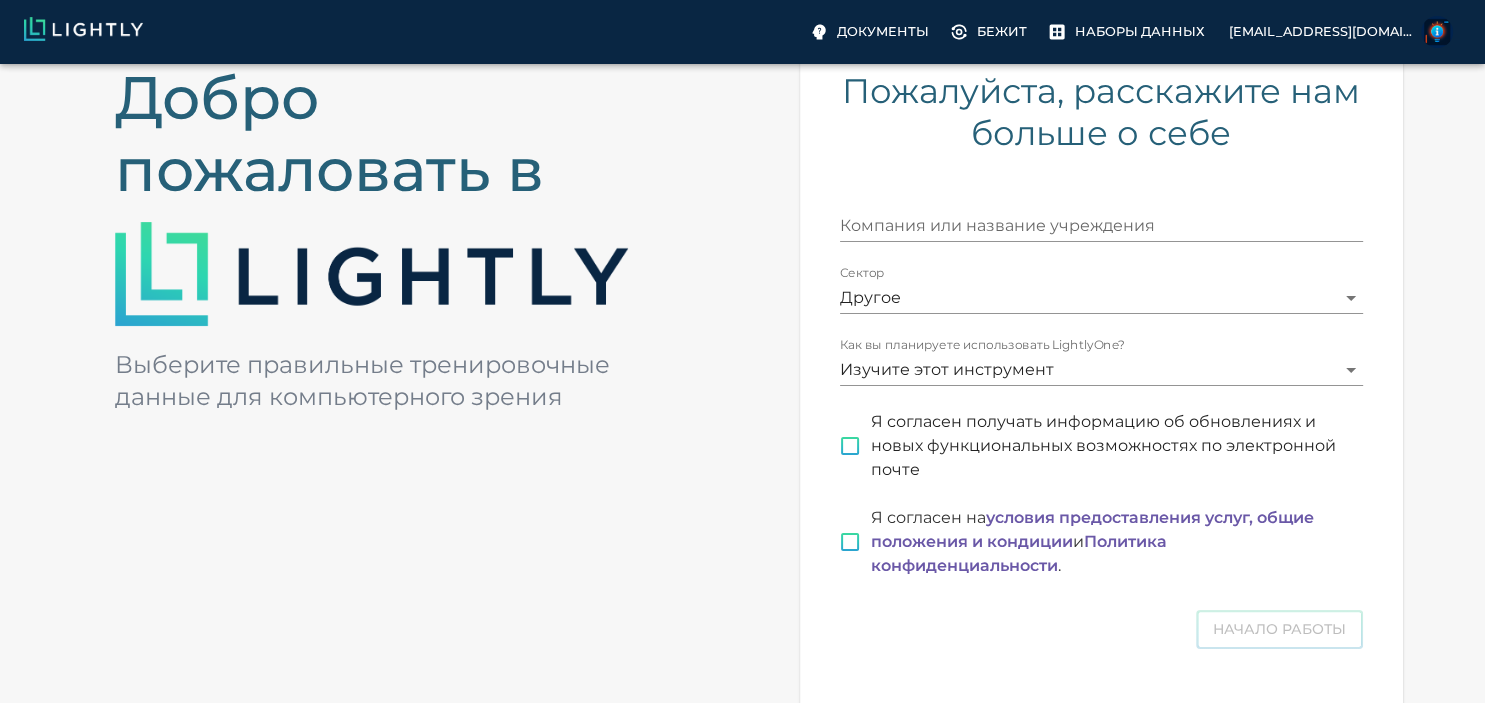 click on "Я согласен на  условия предоставления услуг, общие положения и кондиции  и  Политика конфиденциальности ." at bounding box center [850, 542] 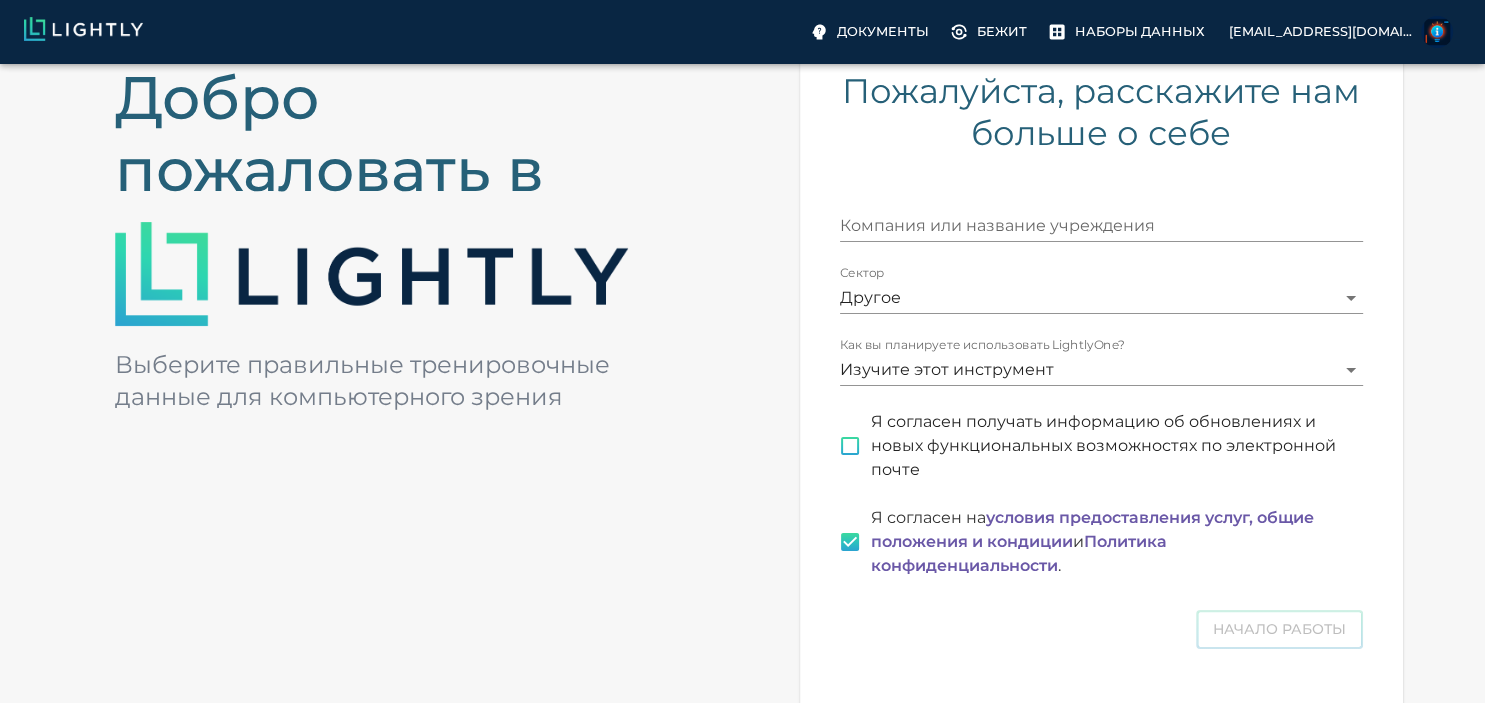 click on "Начало работы" at bounding box center [1101, 629] 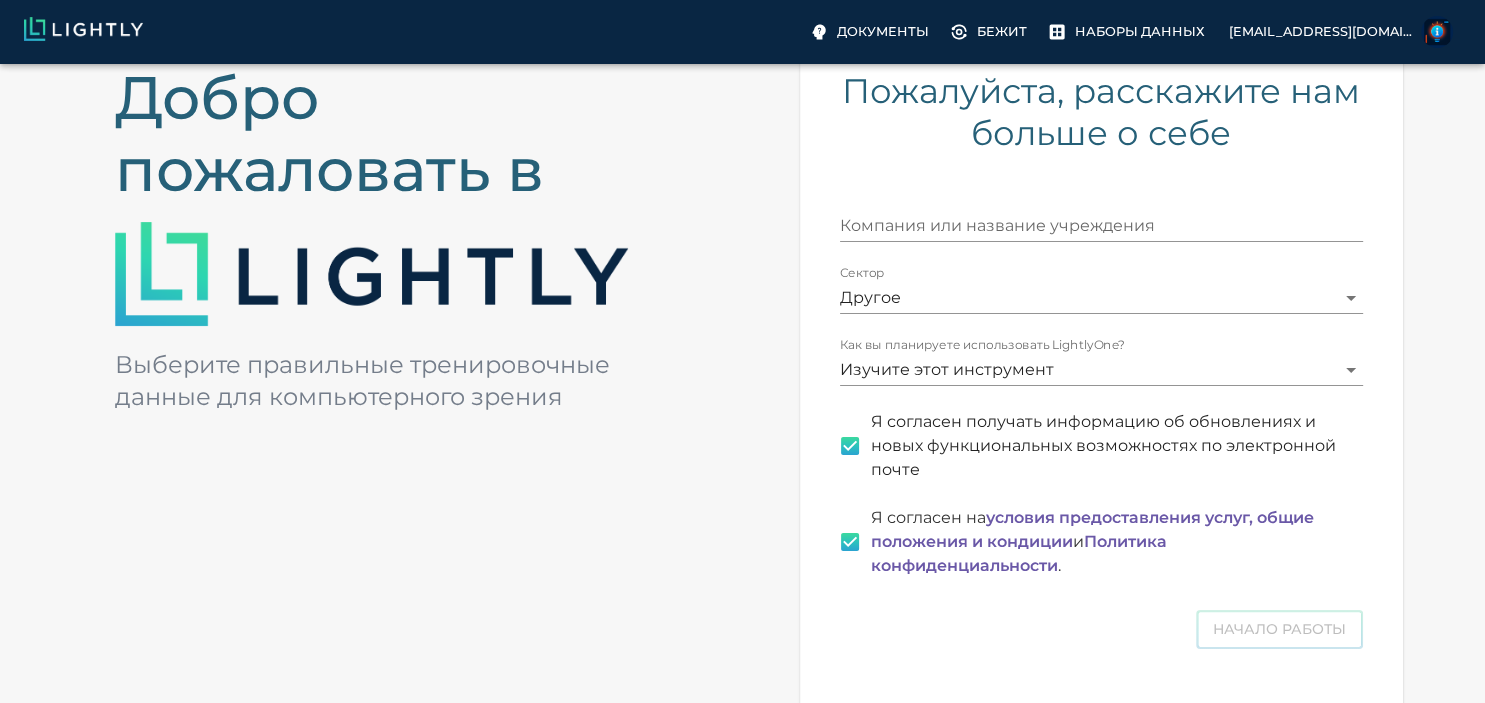 click on "Начало работы" at bounding box center [1101, 629] 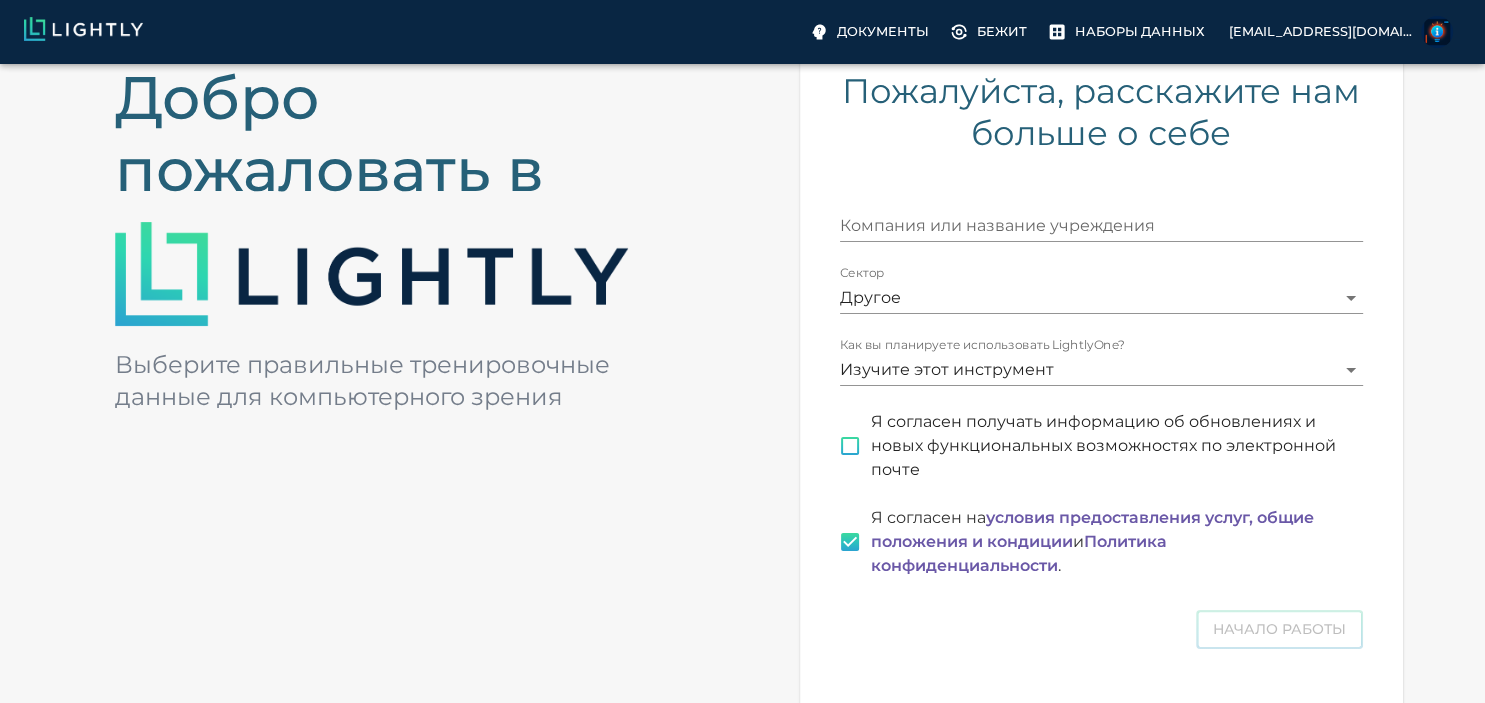 click on "Компания или название учреждения" at bounding box center (1101, 226) 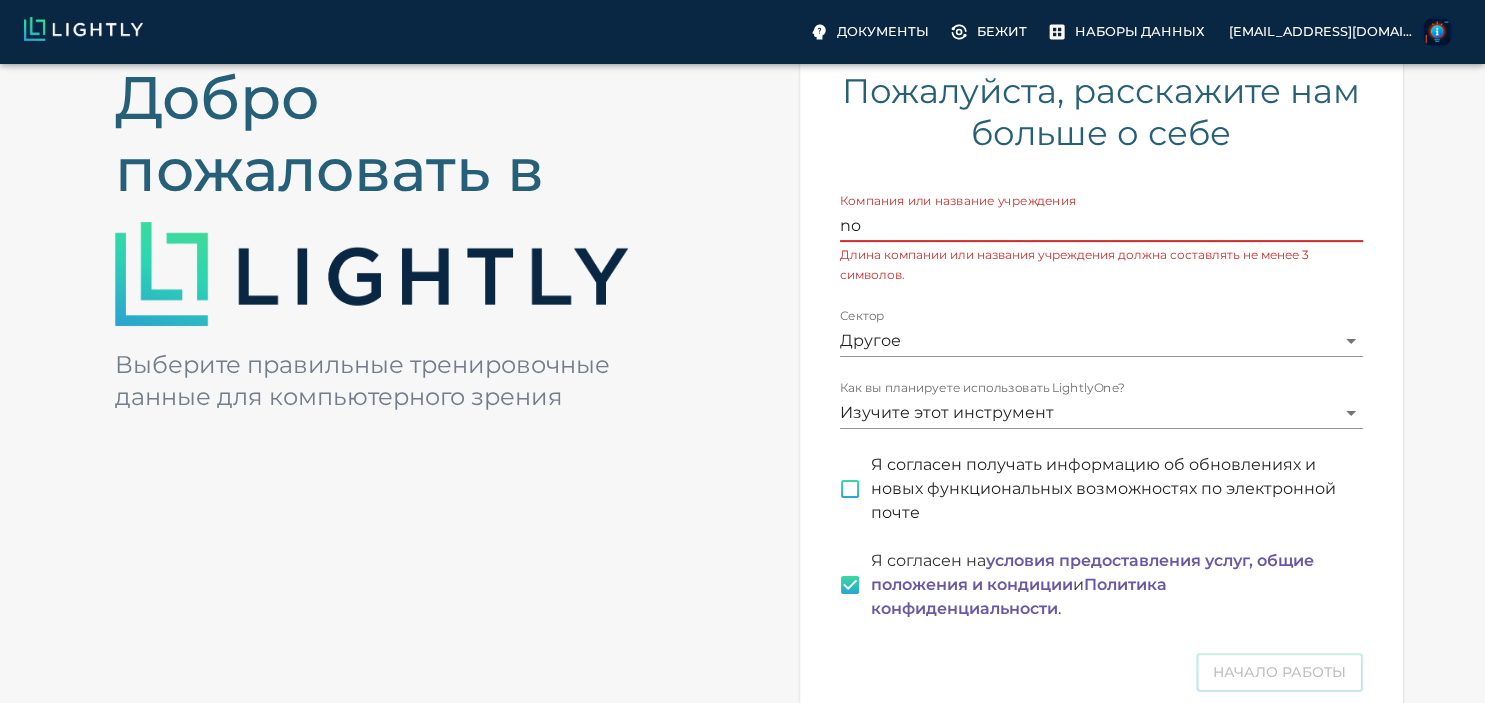 type on "n" 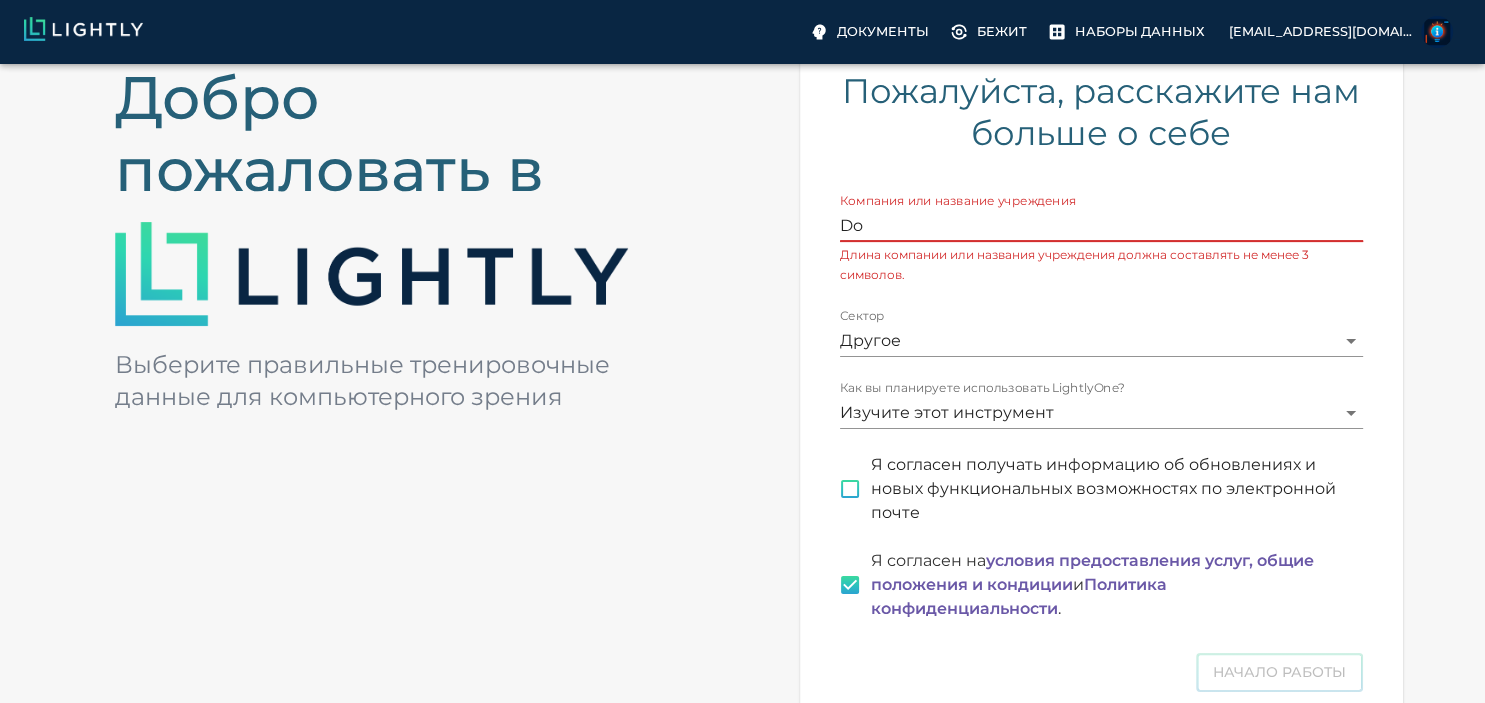 type on "Dou" 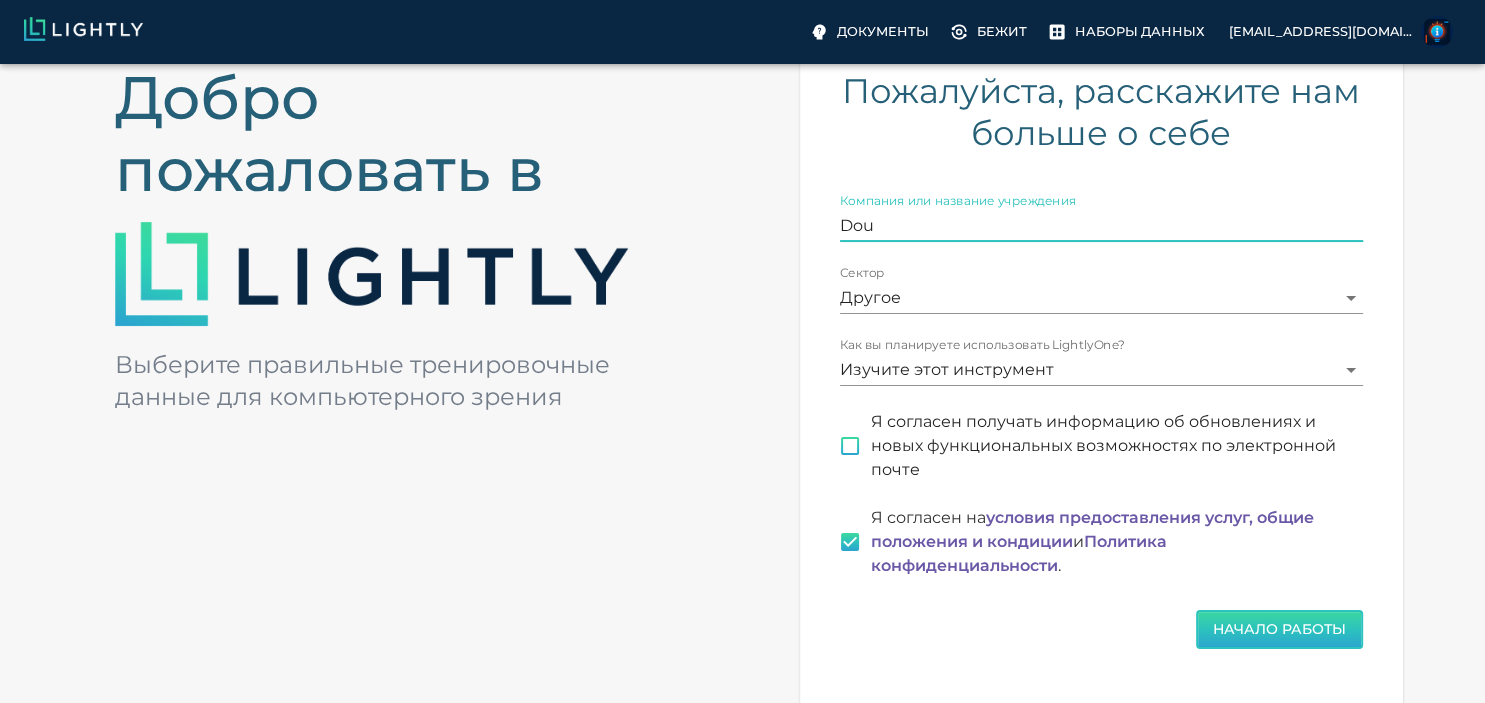 click on "Начало работы" at bounding box center (1279, 629) 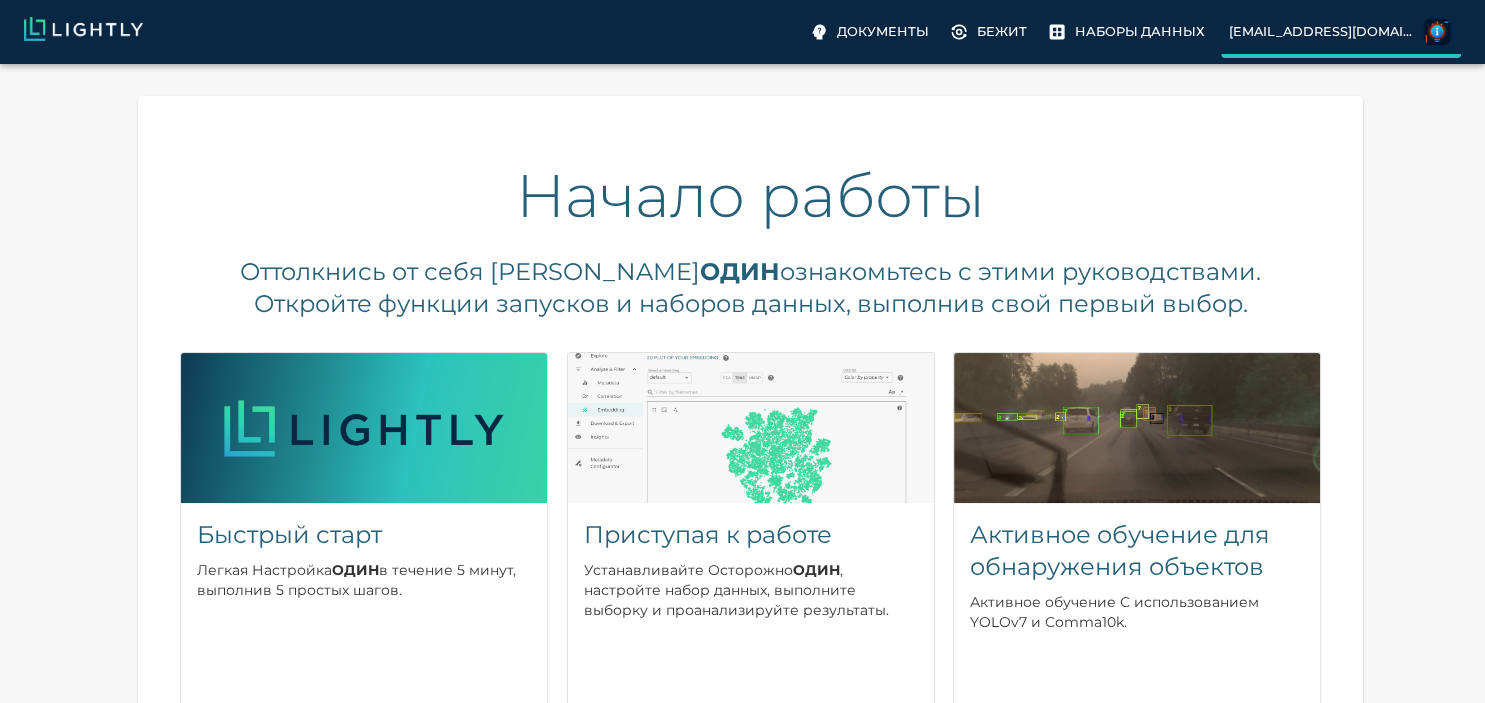 click at bounding box center [1437, 32] 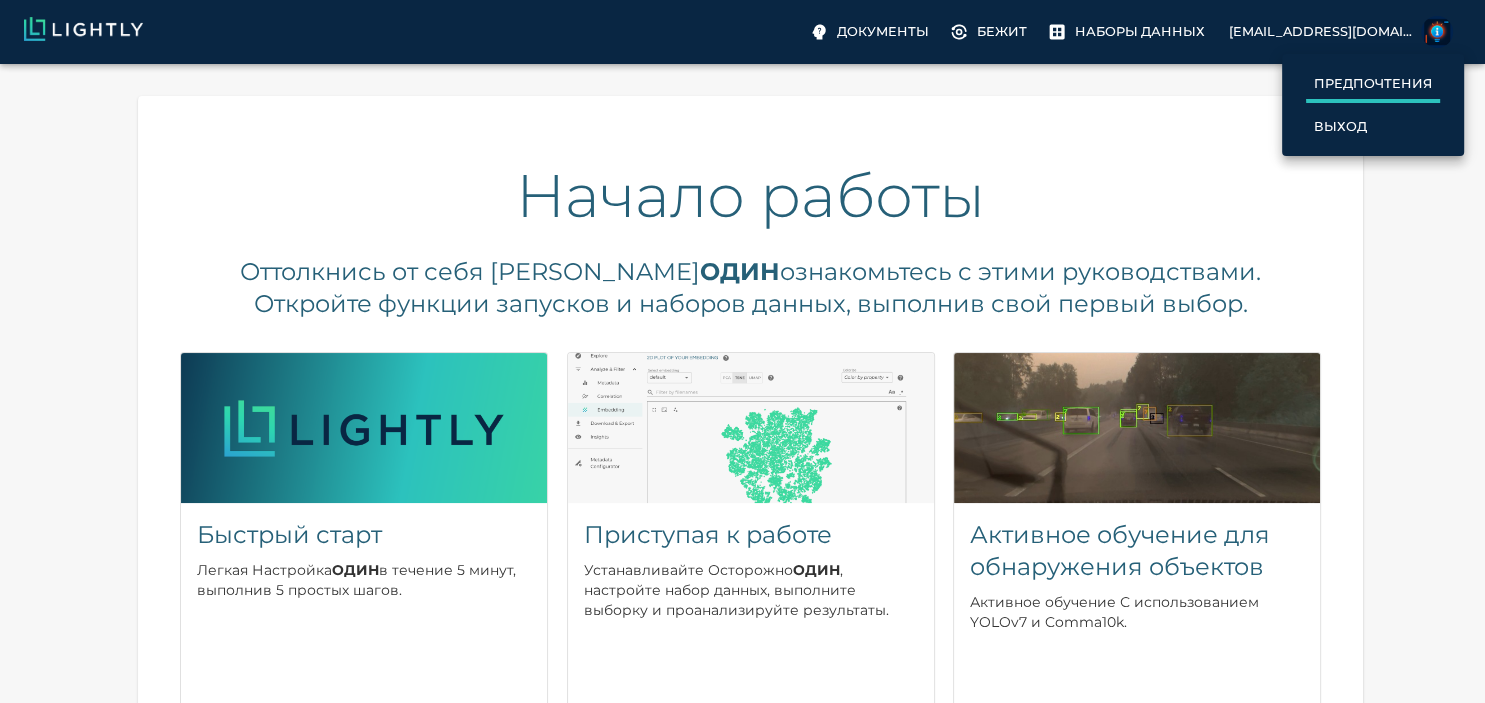 click on "Предпочтения" at bounding box center [1373, 85] 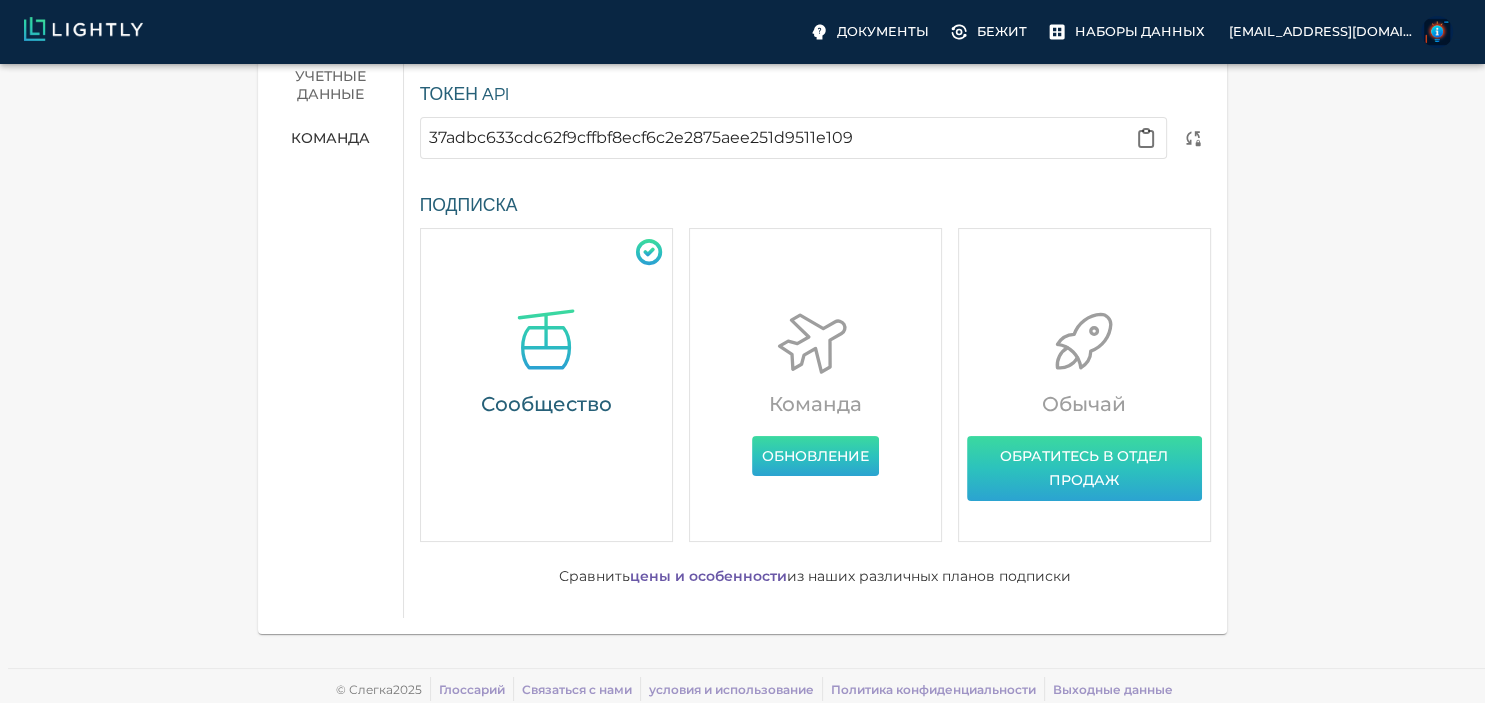 scroll, scrollTop: 0, scrollLeft: 0, axis: both 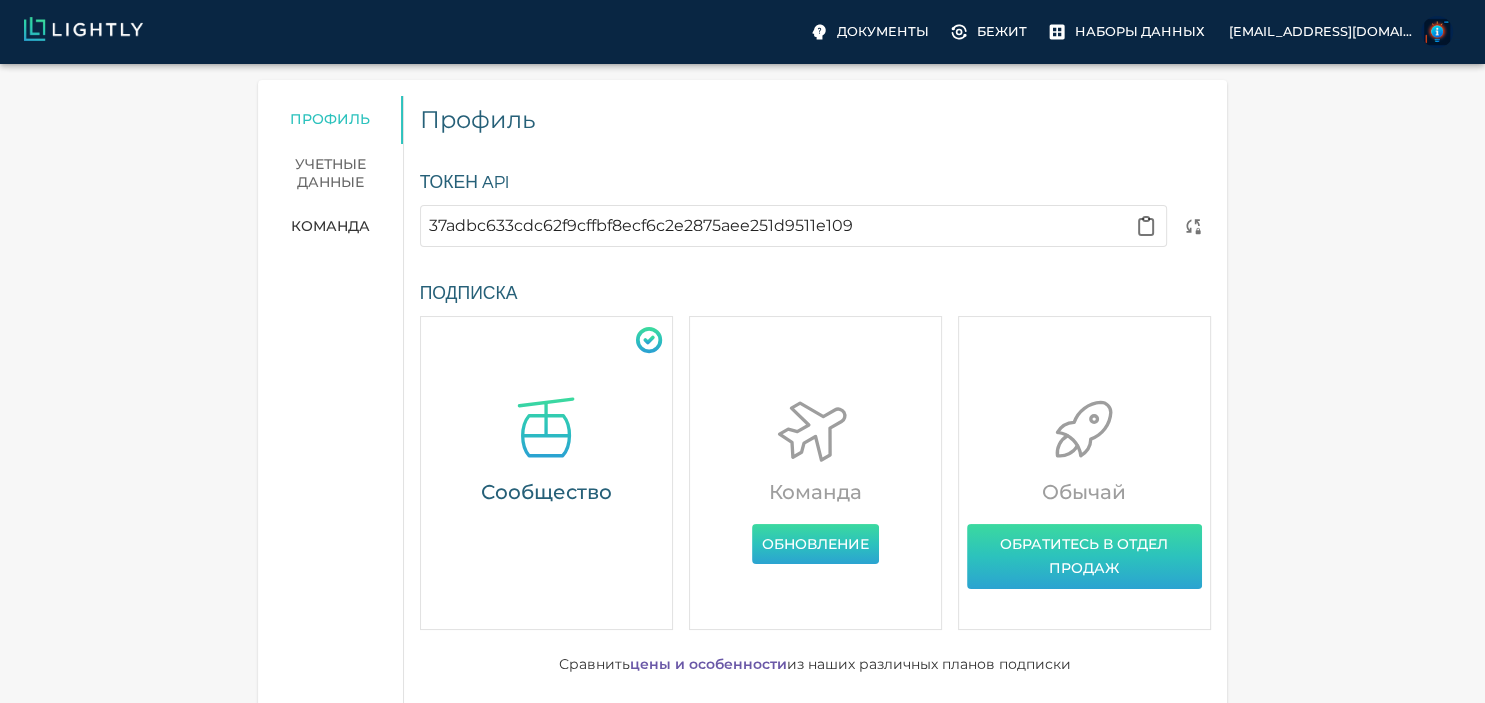 click on "Учетные данные" at bounding box center [330, 173] 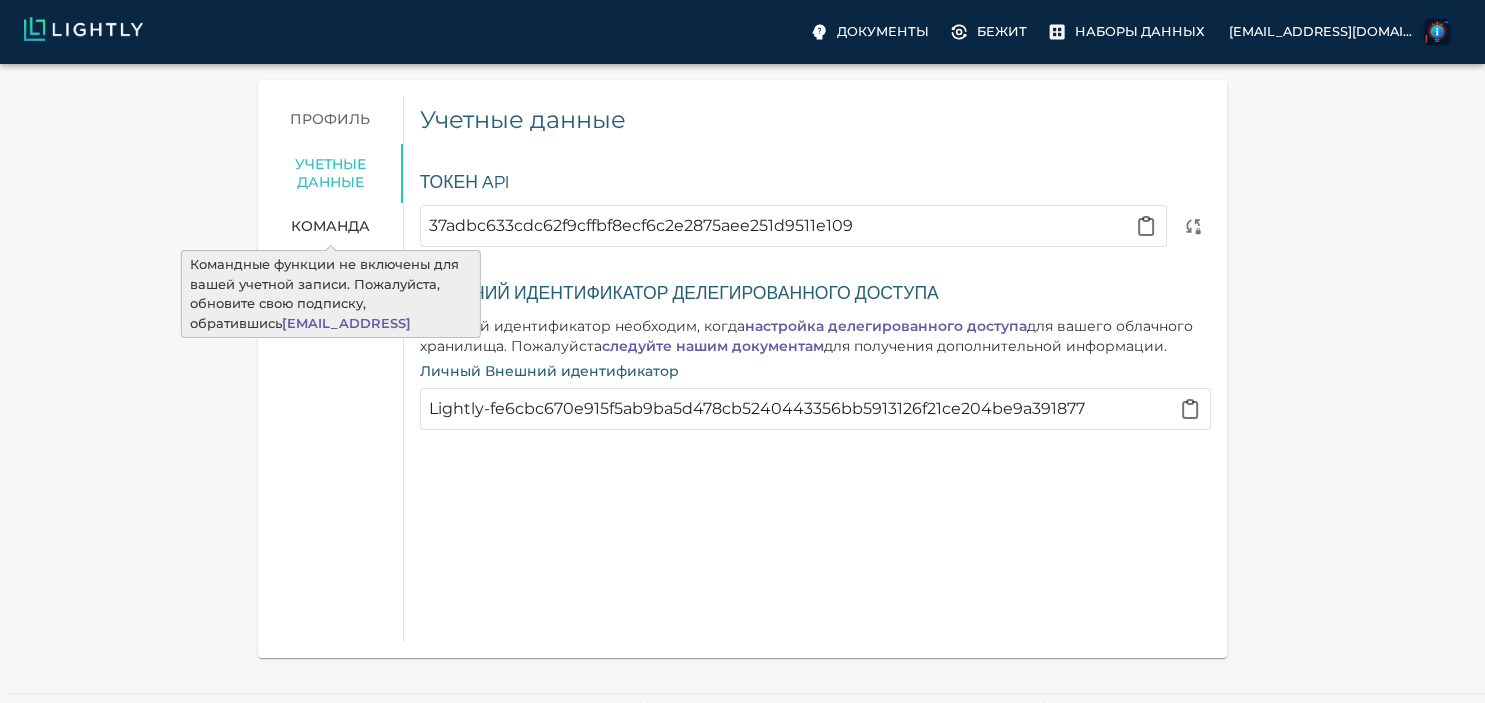 click on "Команда" at bounding box center [330, 227] 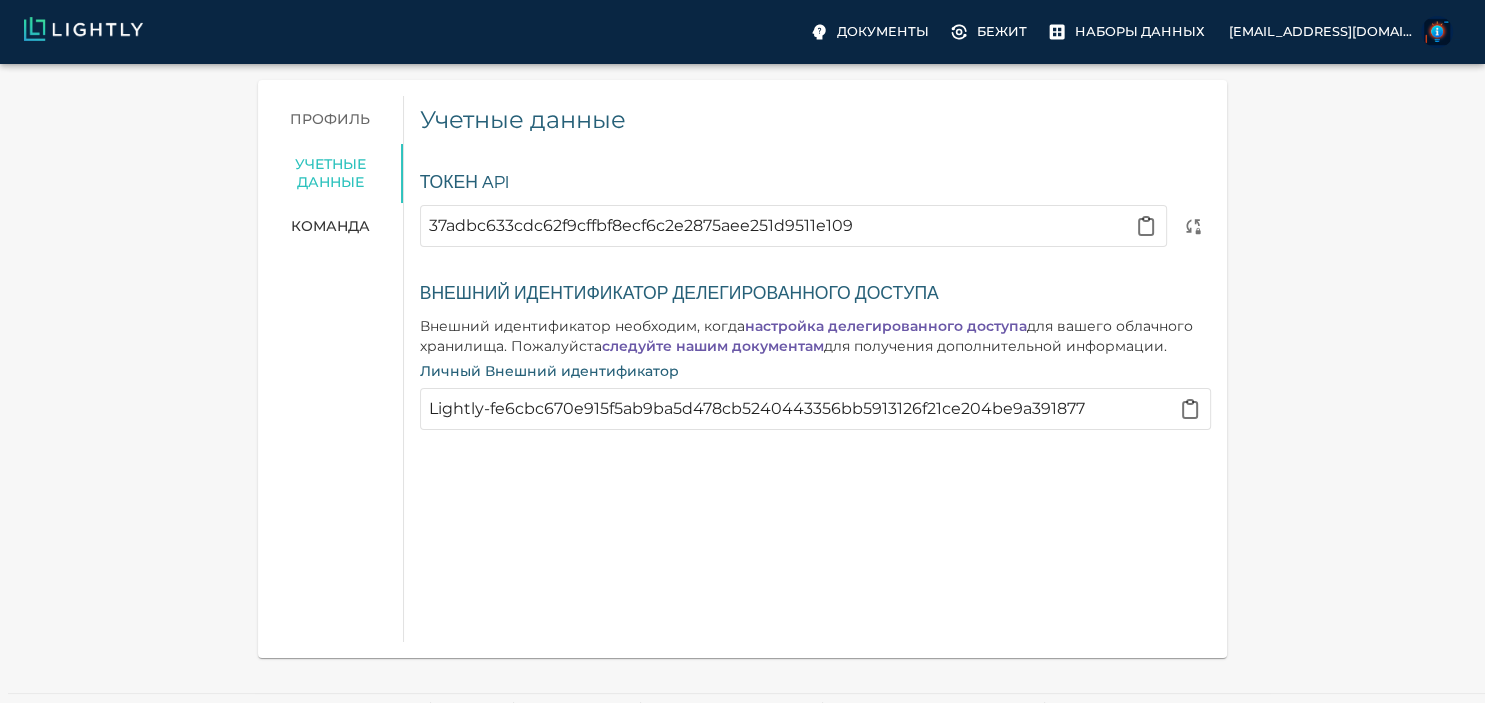 click on "Профиль" at bounding box center (330, 120) 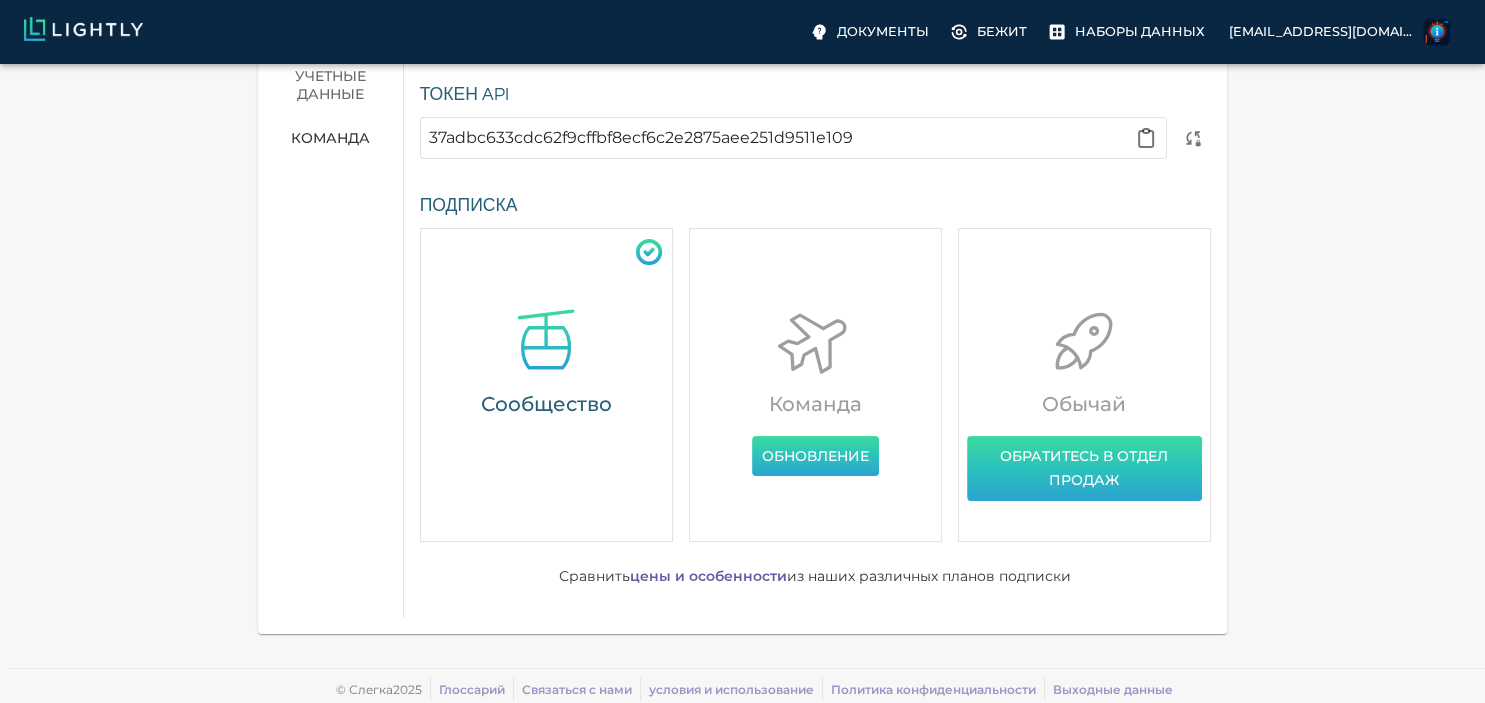 scroll, scrollTop: 0, scrollLeft: 0, axis: both 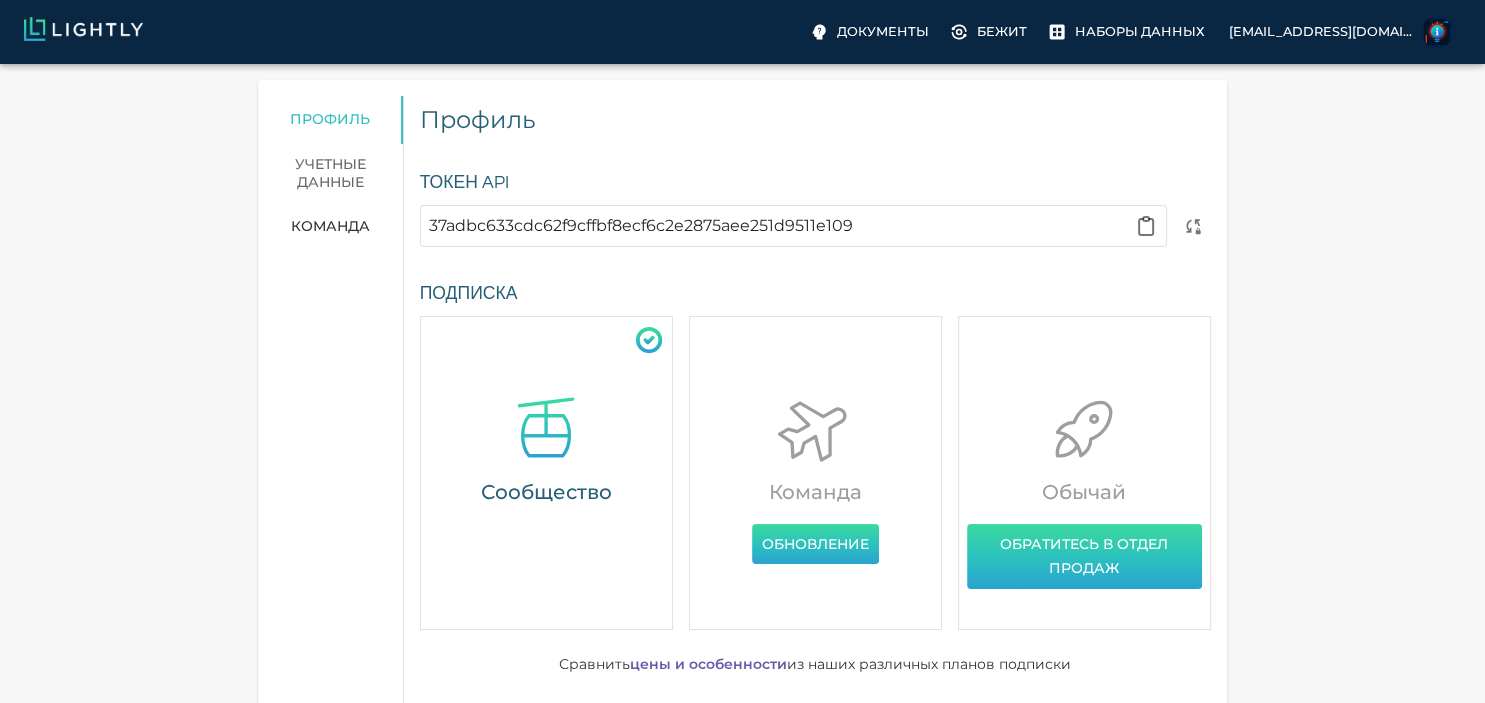 click at bounding box center (83, 29) 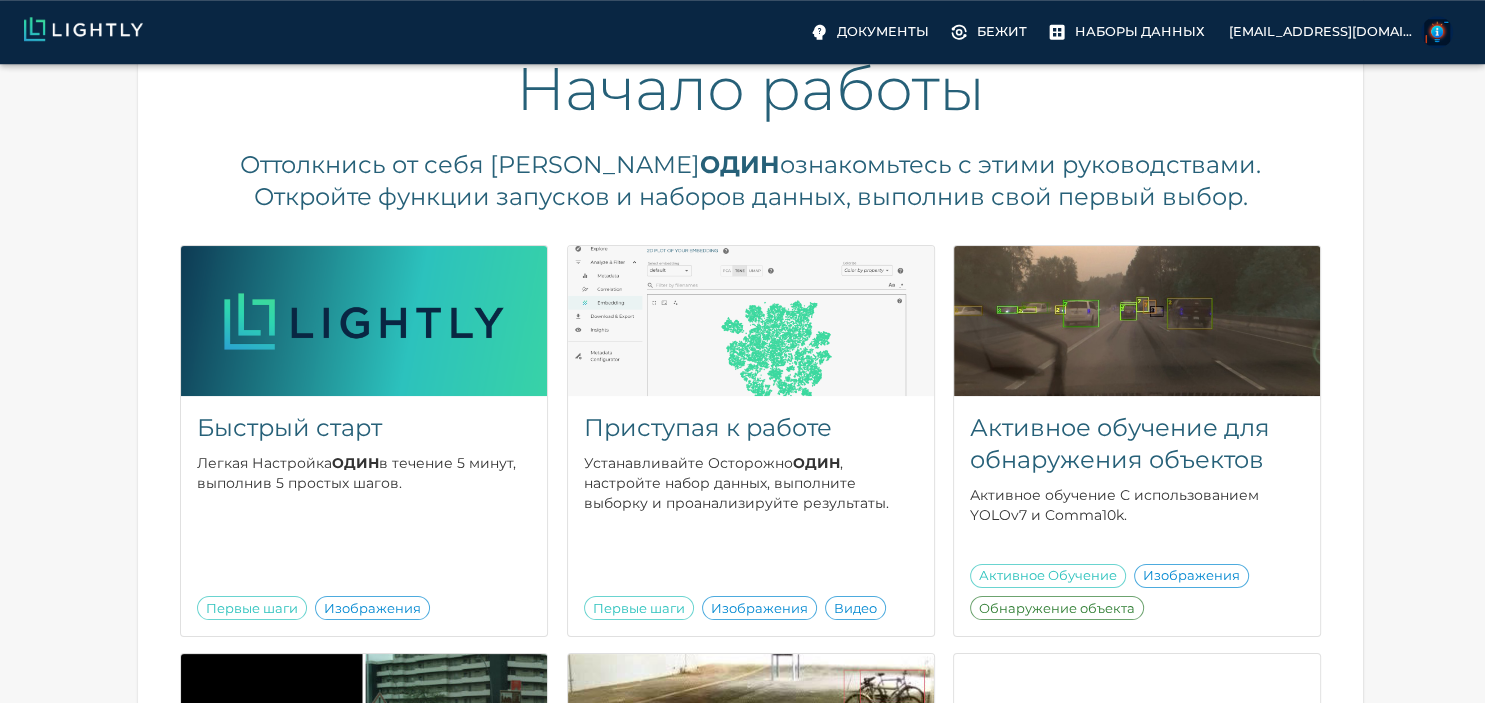 scroll, scrollTop: 0, scrollLeft: 0, axis: both 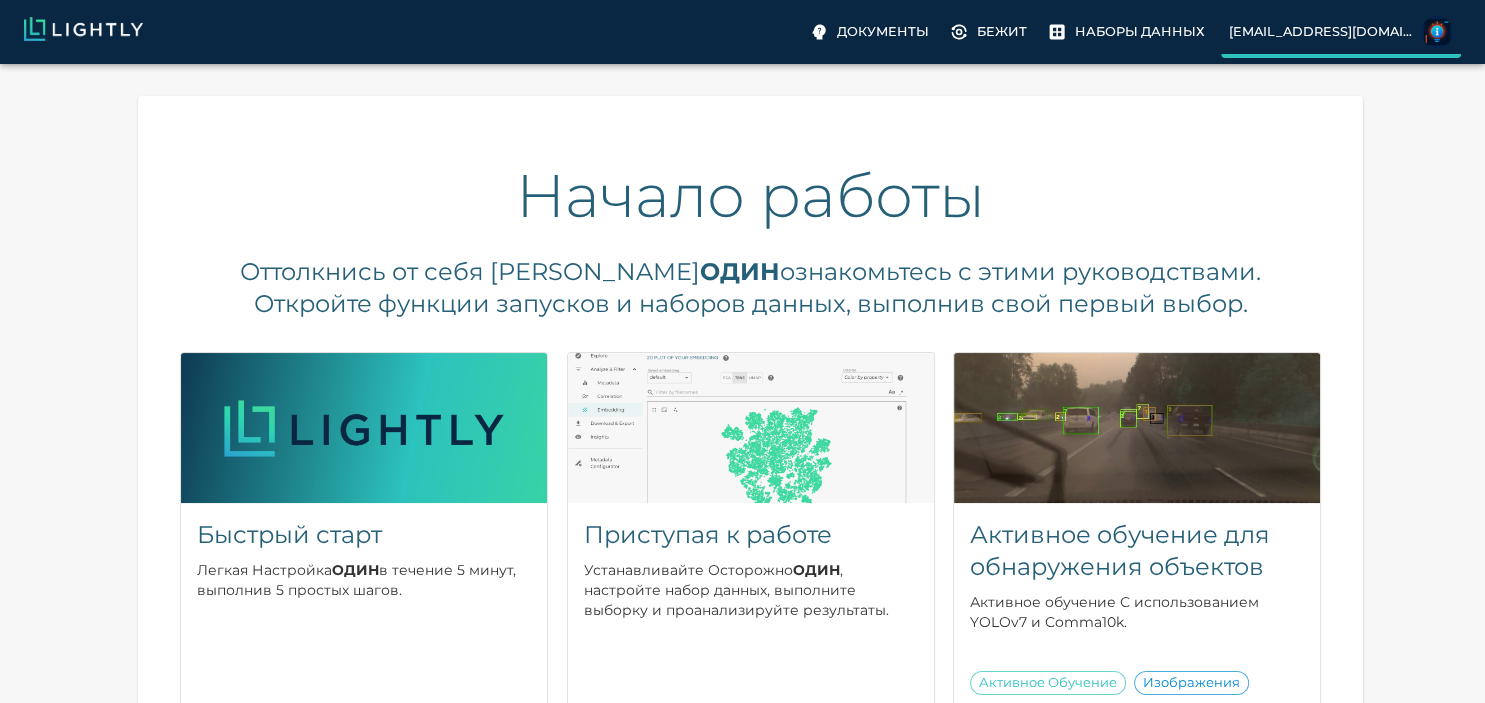 click on "[EMAIL_ADDRESS][DOMAIN_NAME]" at bounding box center [1321, 31] 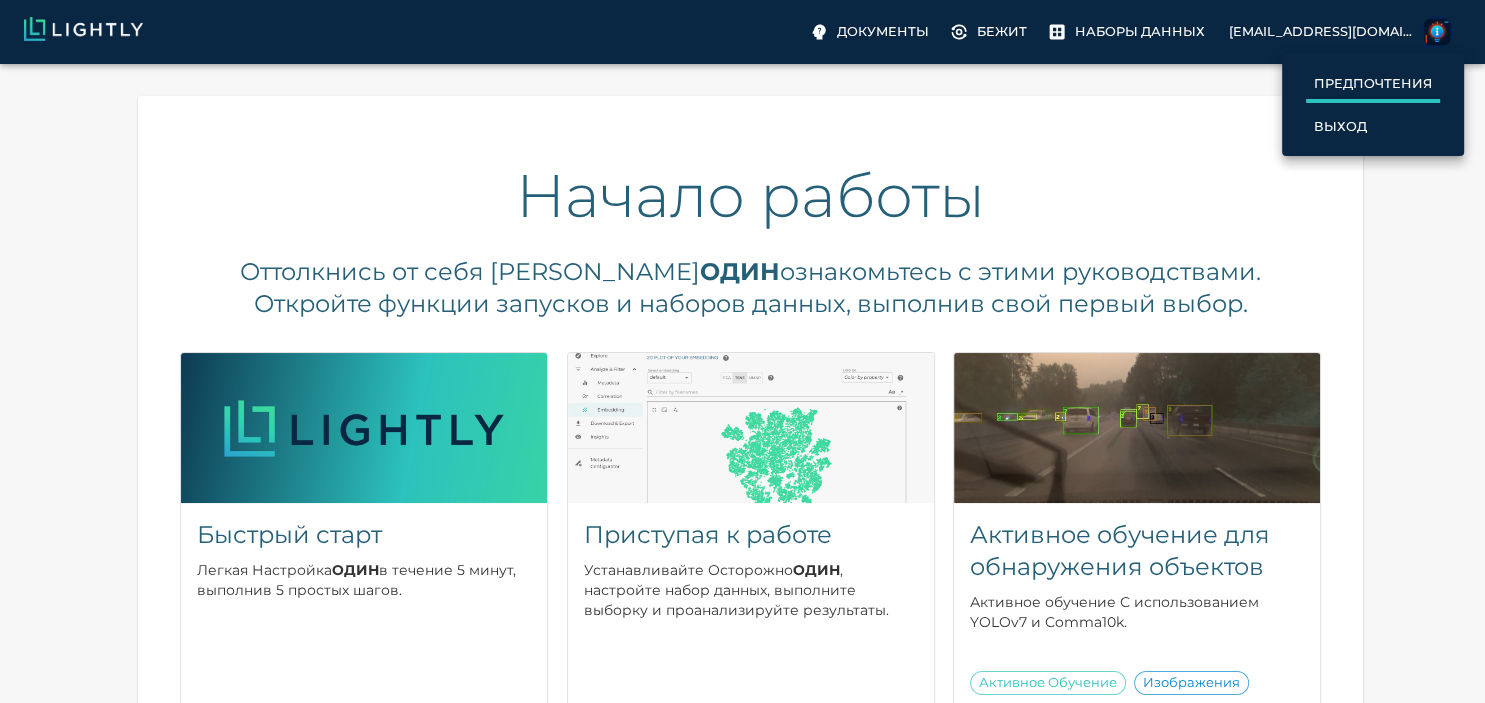 click on "Предпочтения" at bounding box center [1373, 83] 